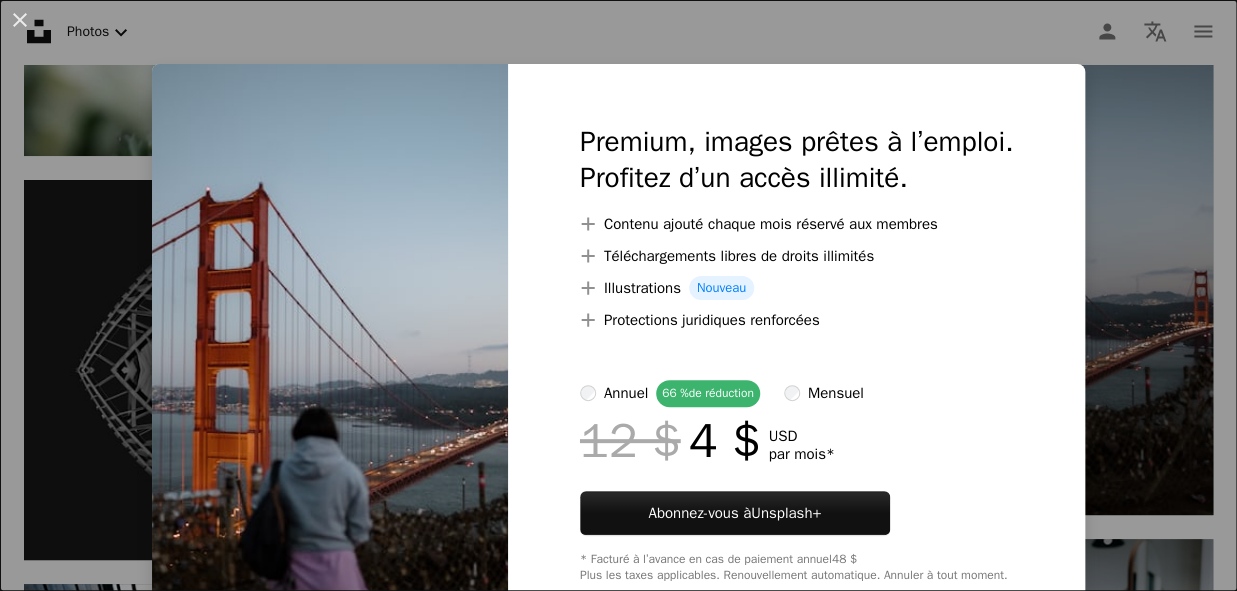 scroll, scrollTop: 4466, scrollLeft: 0, axis: vertical 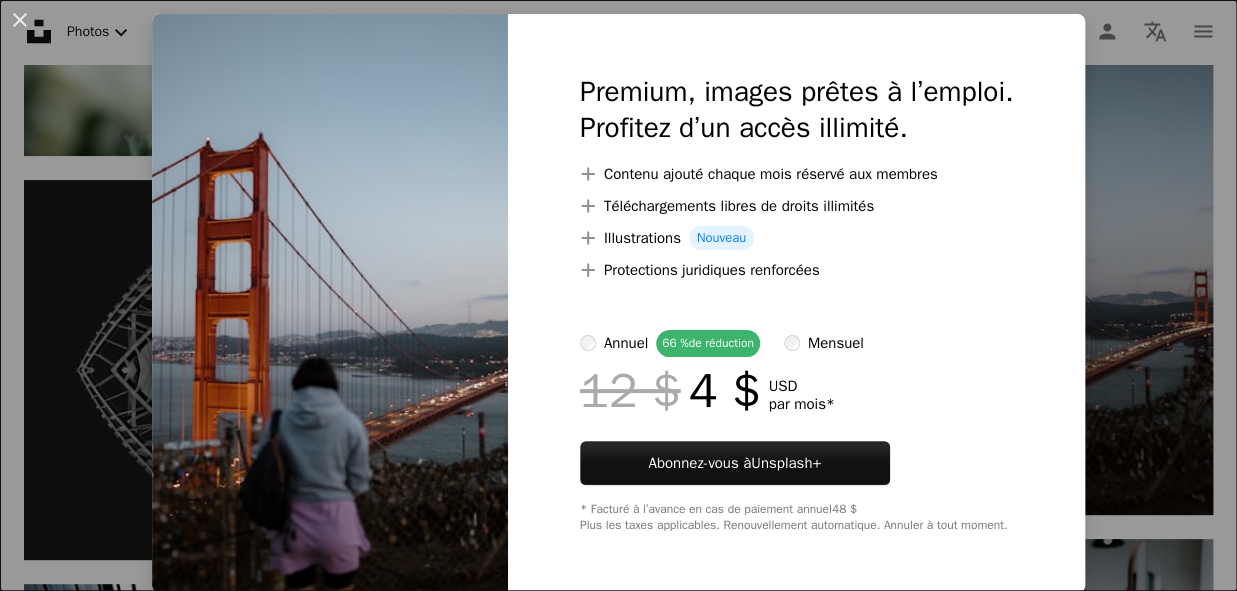 click at bounding box center (330, 303) 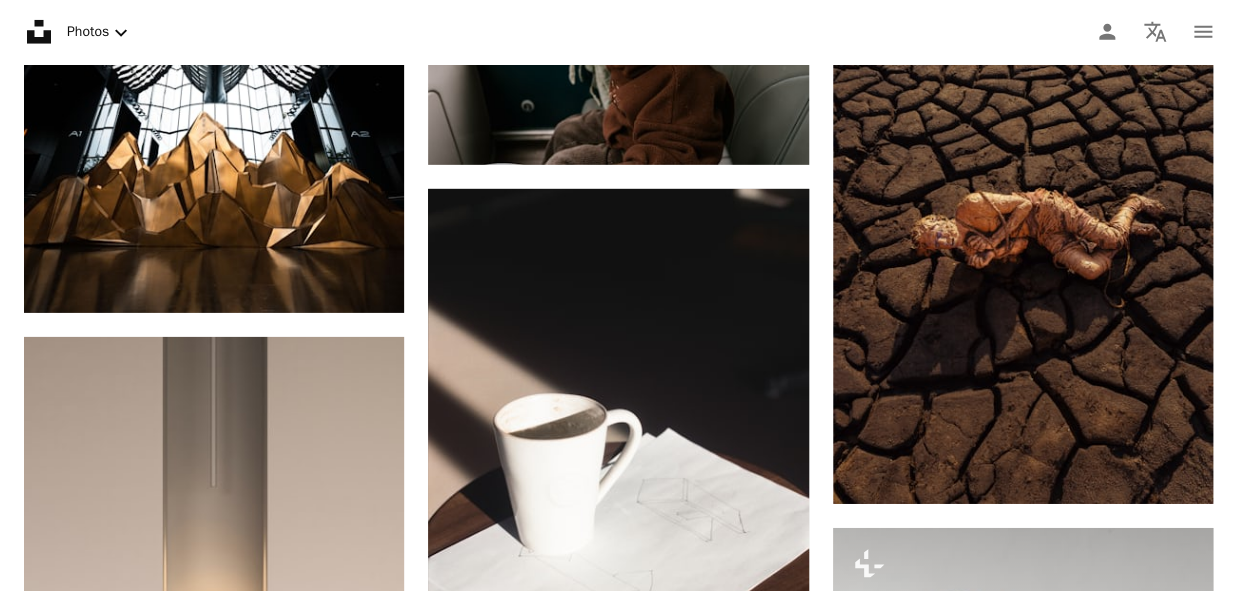 scroll, scrollTop: 5416, scrollLeft: 0, axis: vertical 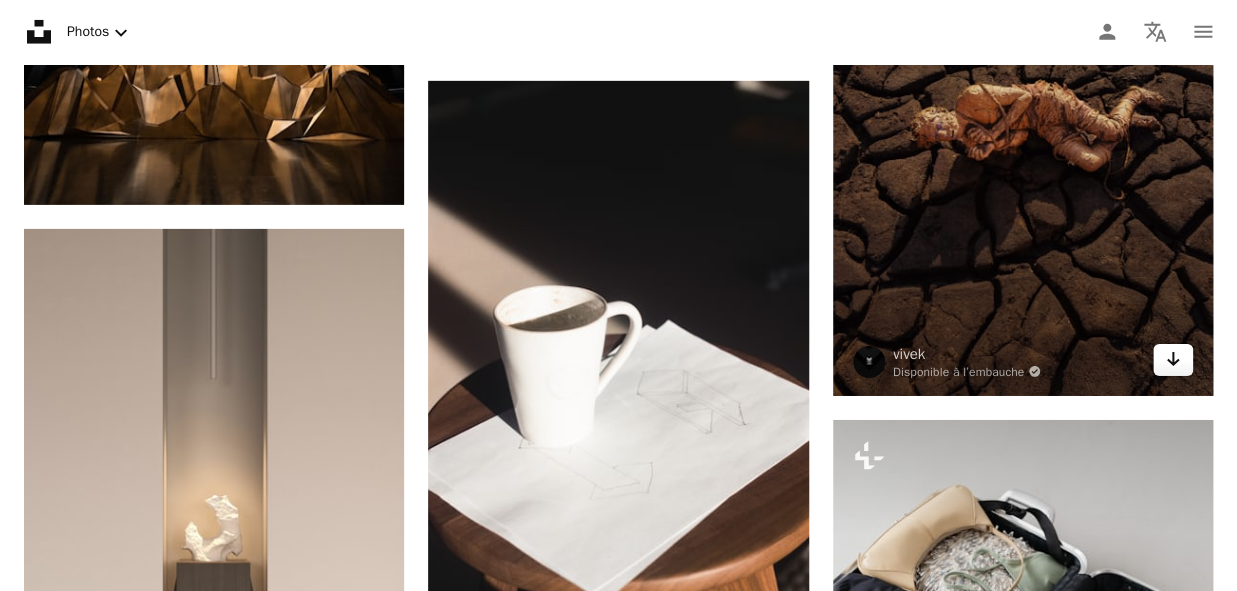 click on "Arrow pointing down" at bounding box center (1173, 360) 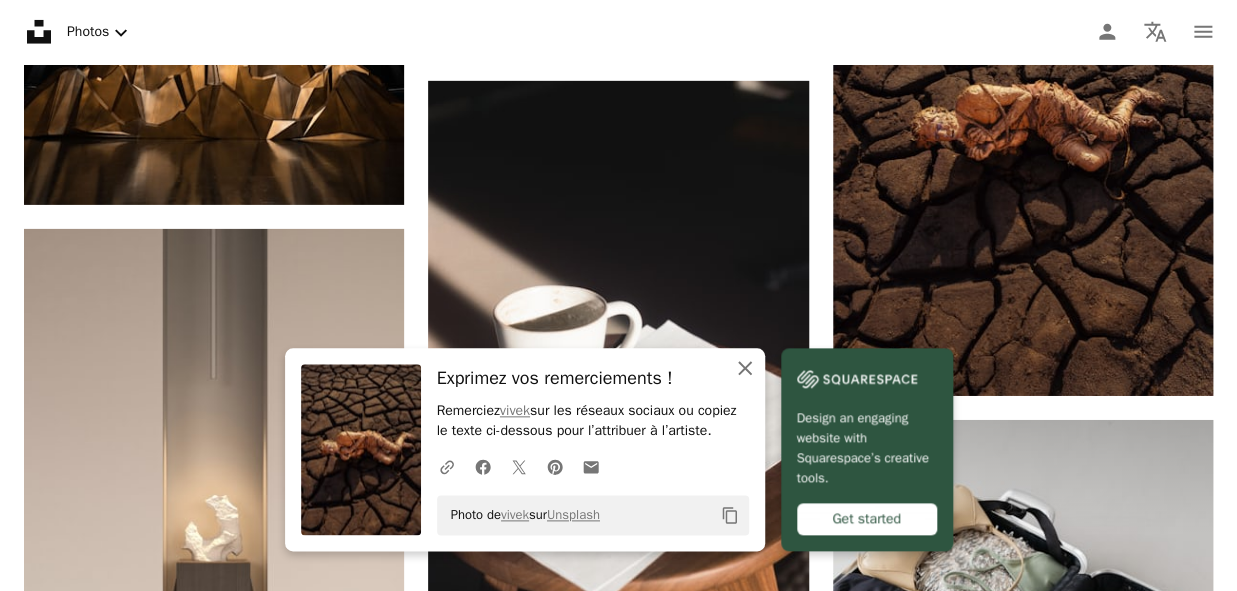 click on "An X shape" 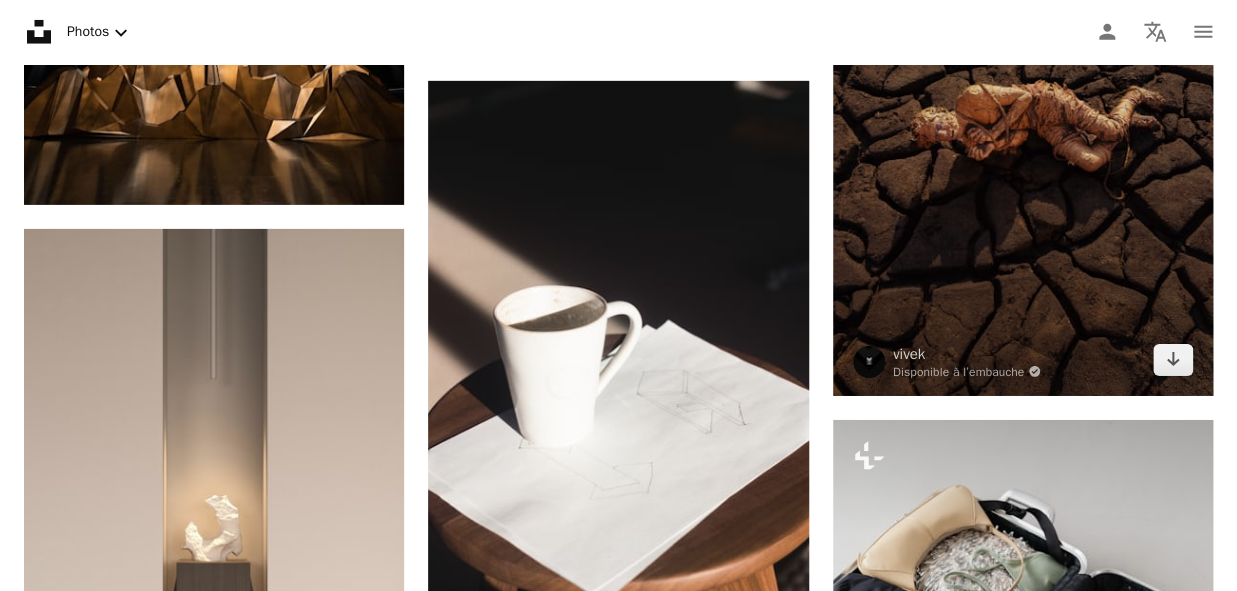 click on "An X shape" 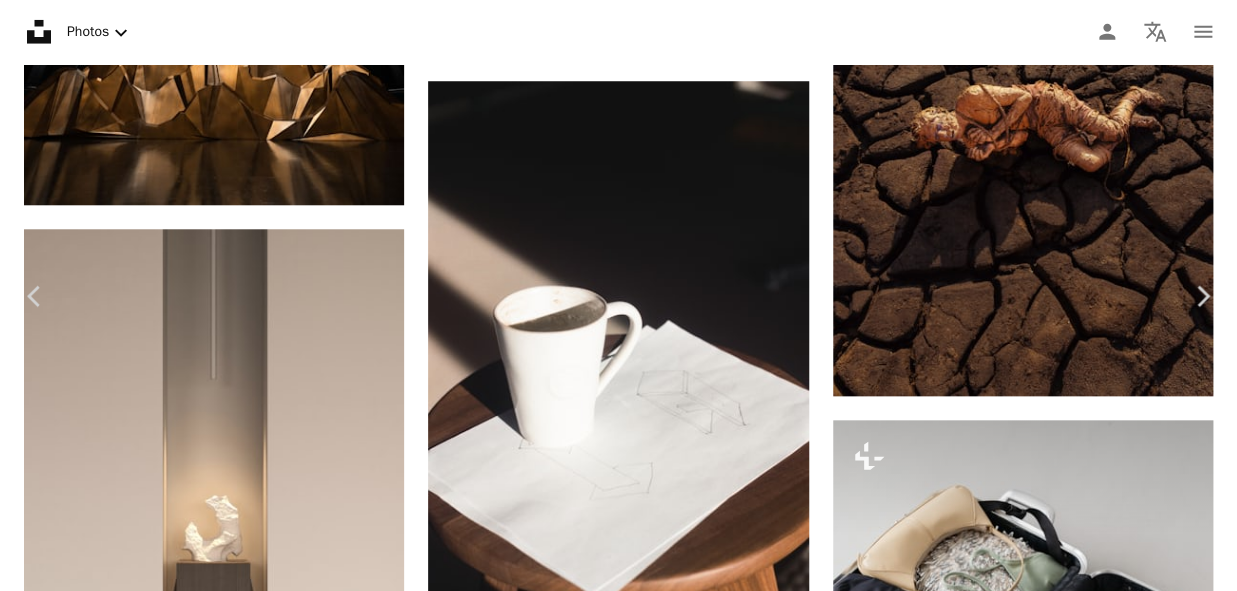 click at bounding box center (611, 3257) 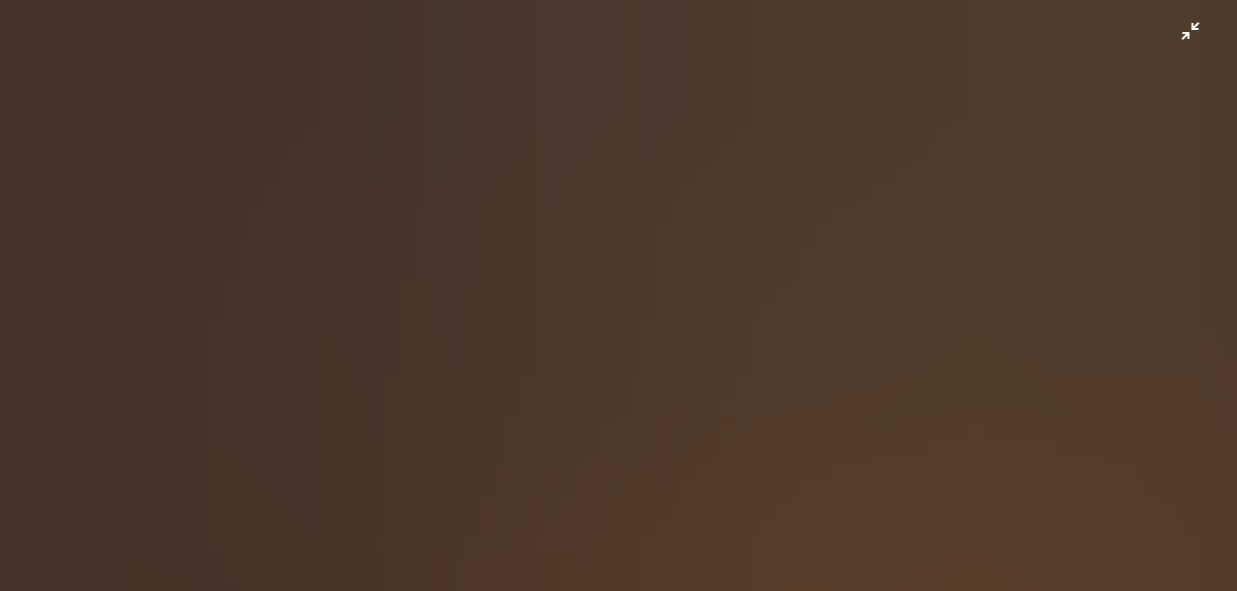 scroll, scrollTop: 554, scrollLeft: 0, axis: vertical 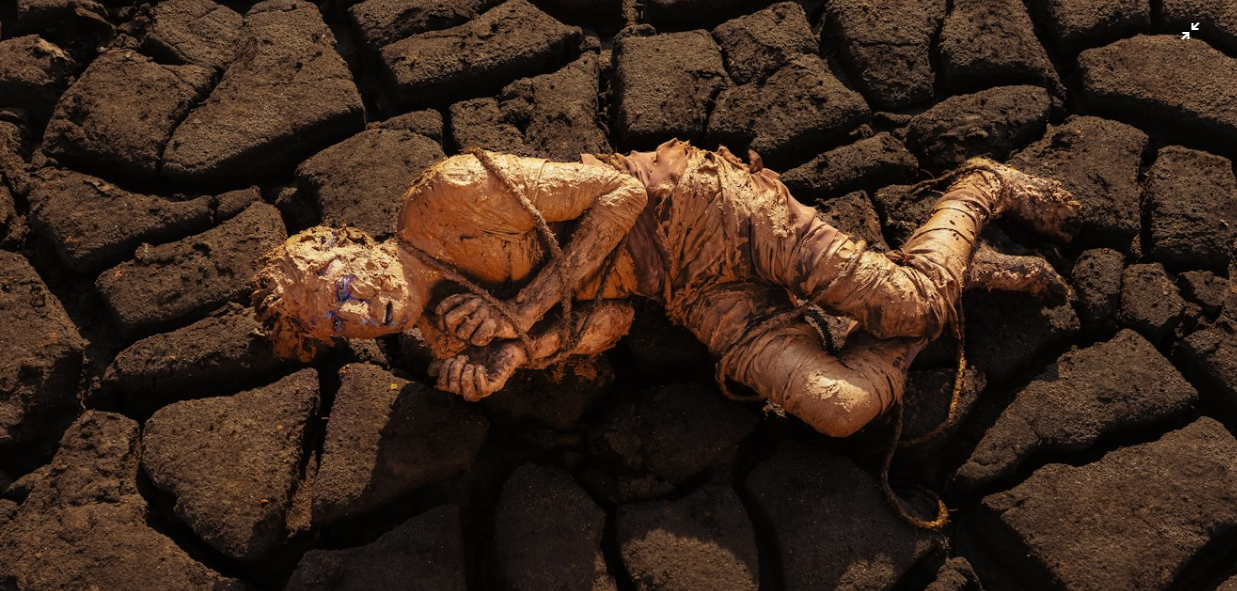 click at bounding box center [618, 306] 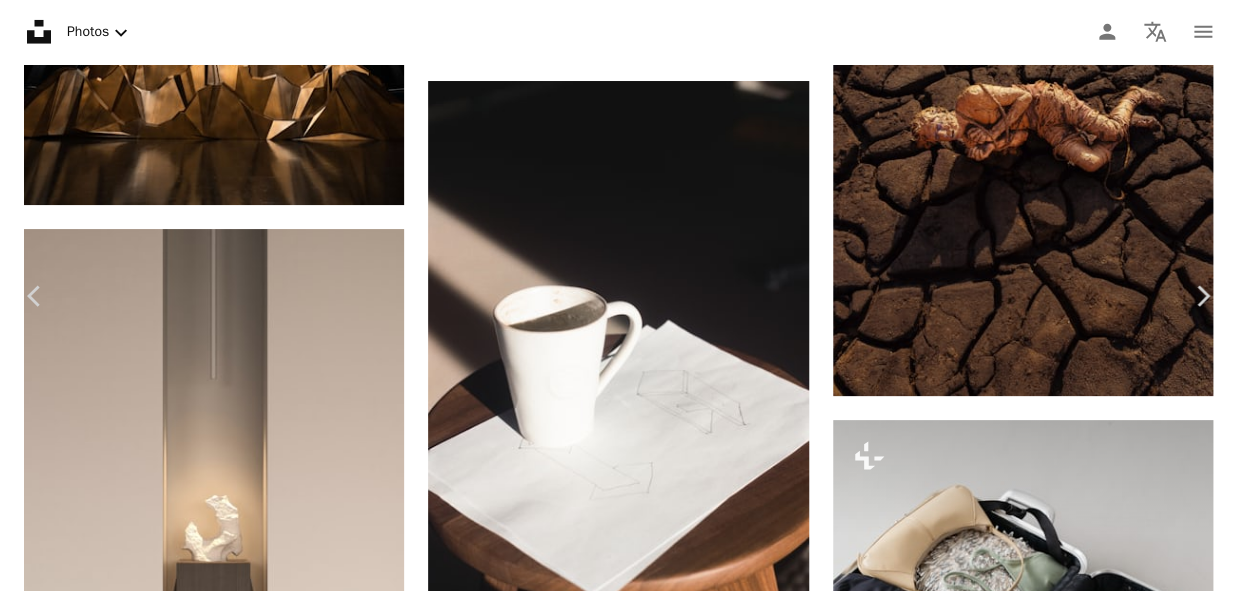 type 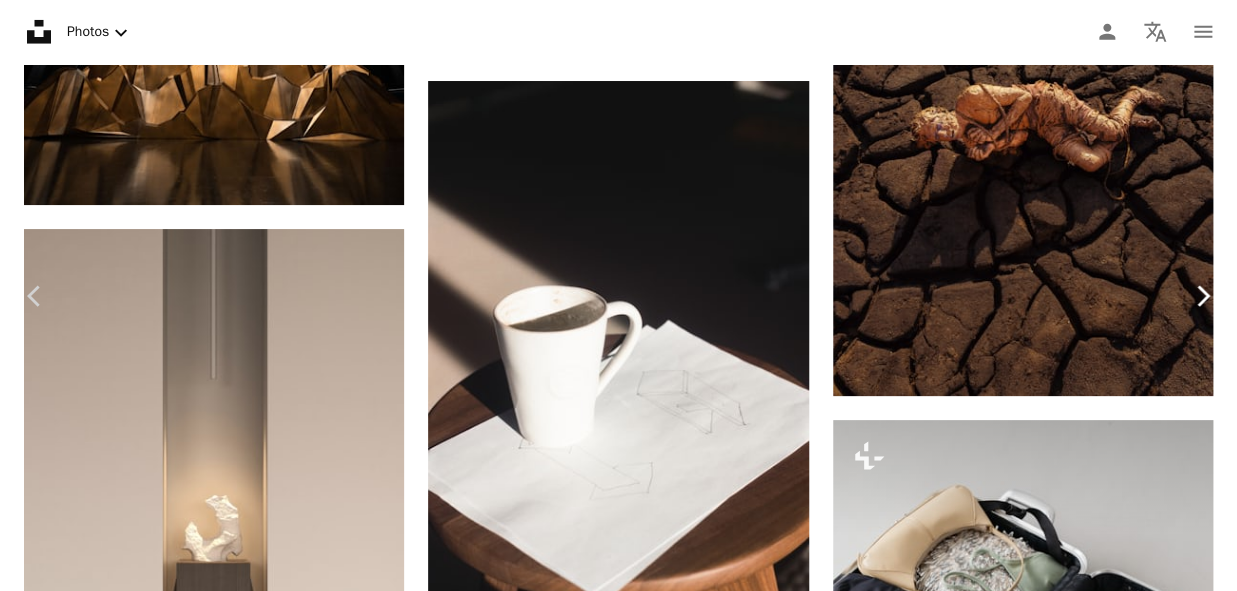 click on "Chevron right" 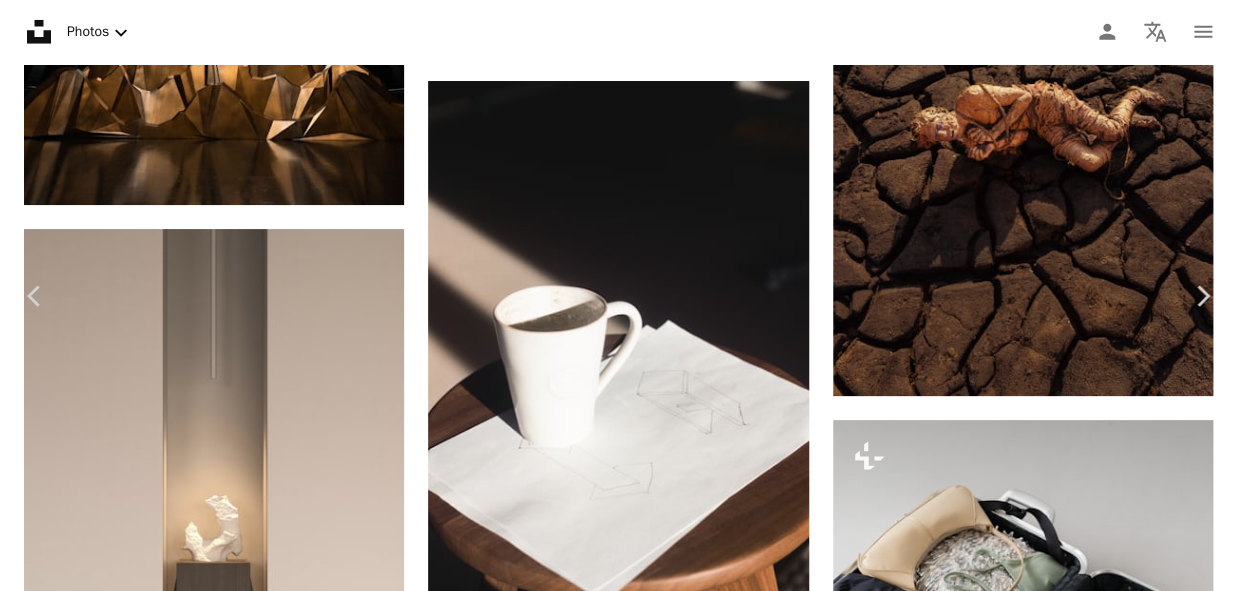 click on "Télécharger gratuitement" at bounding box center [1005, 2926] 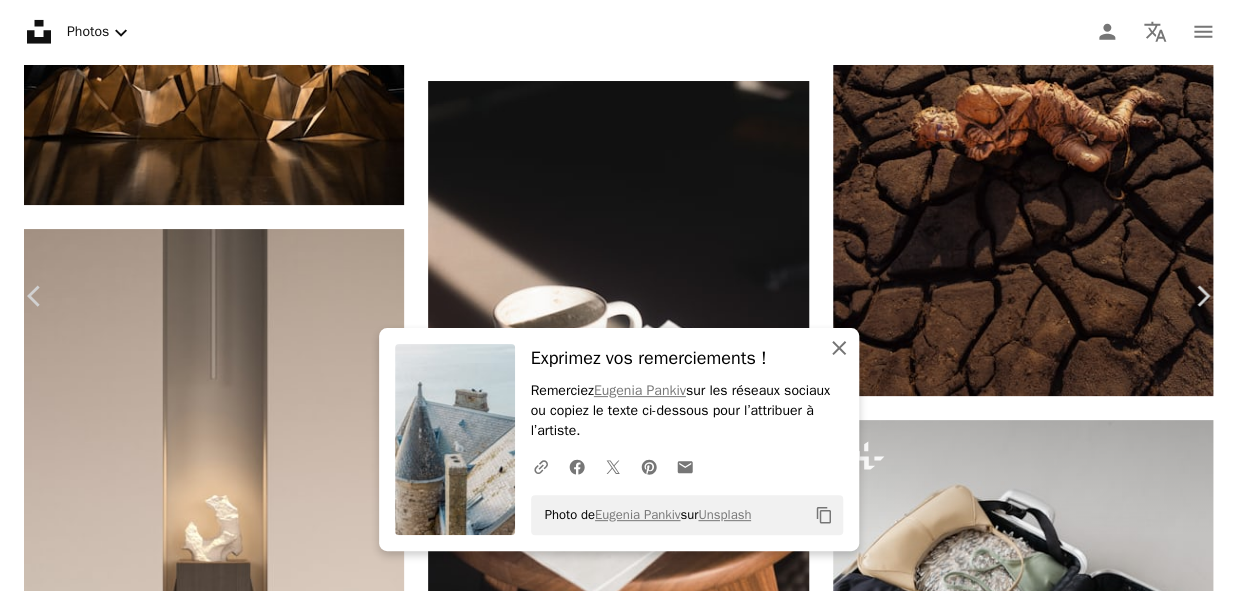 click on "An X shape" 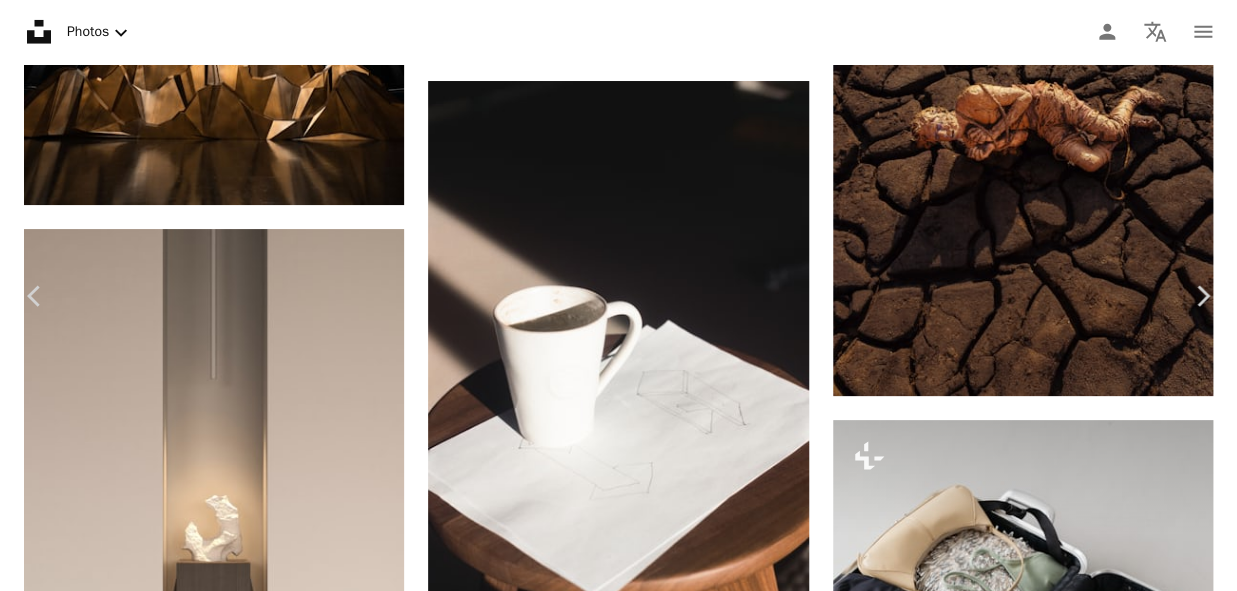 scroll, scrollTop: 346, scrollLeft: 0, axis: vertical 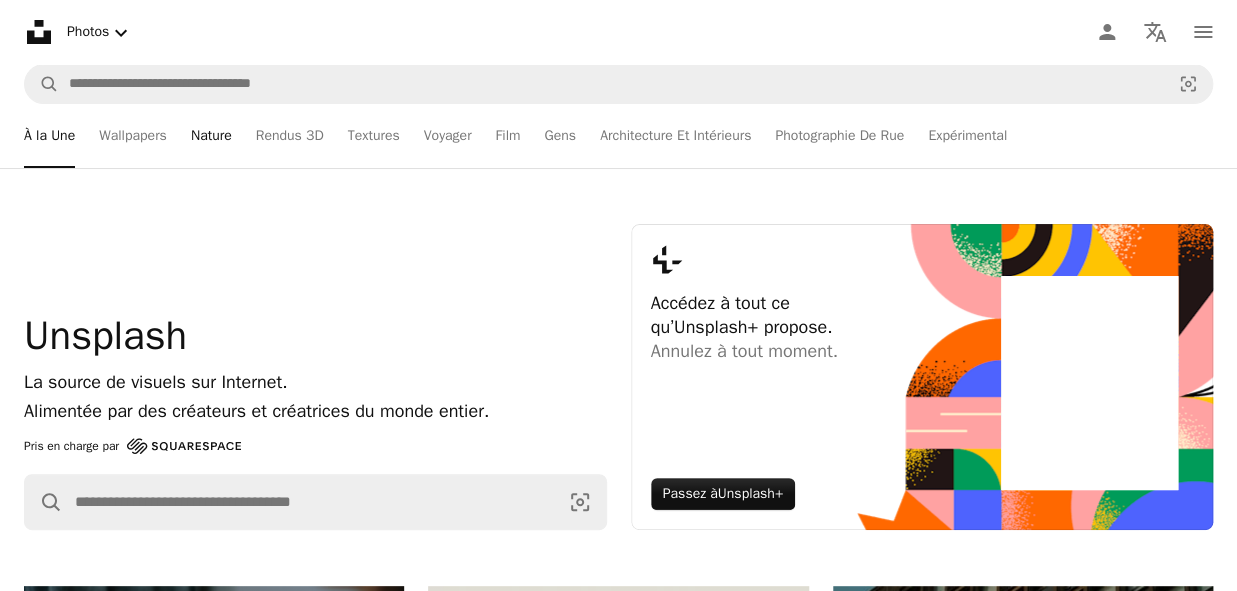 click on "Nature" at bounding box center (211, 136) 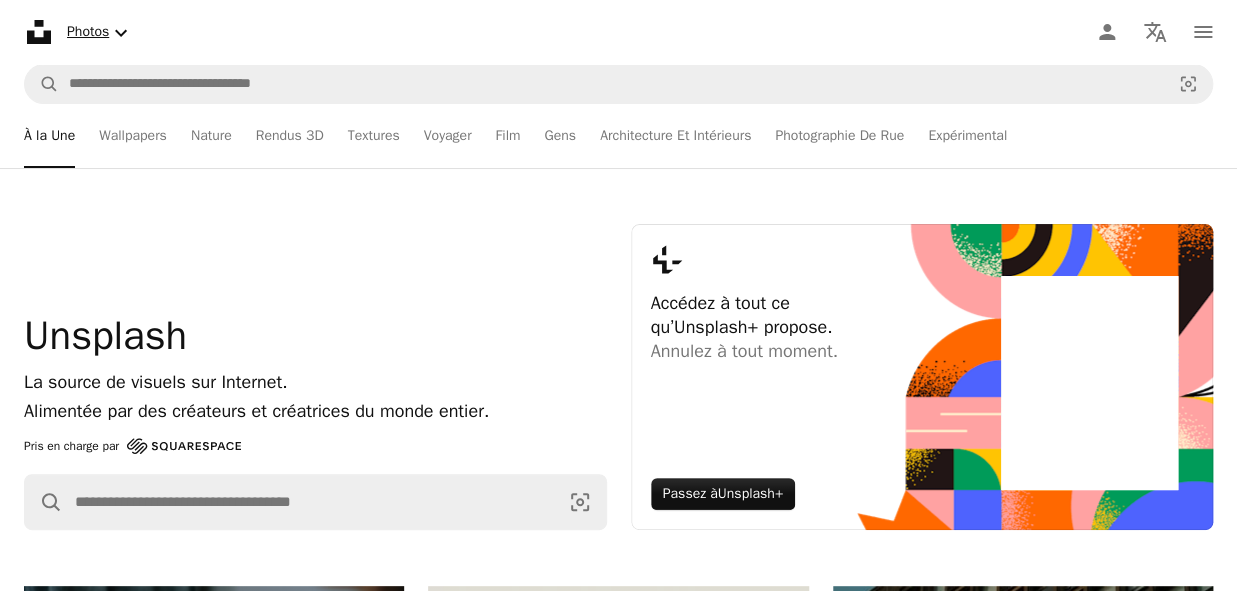 click on "Chevron down" 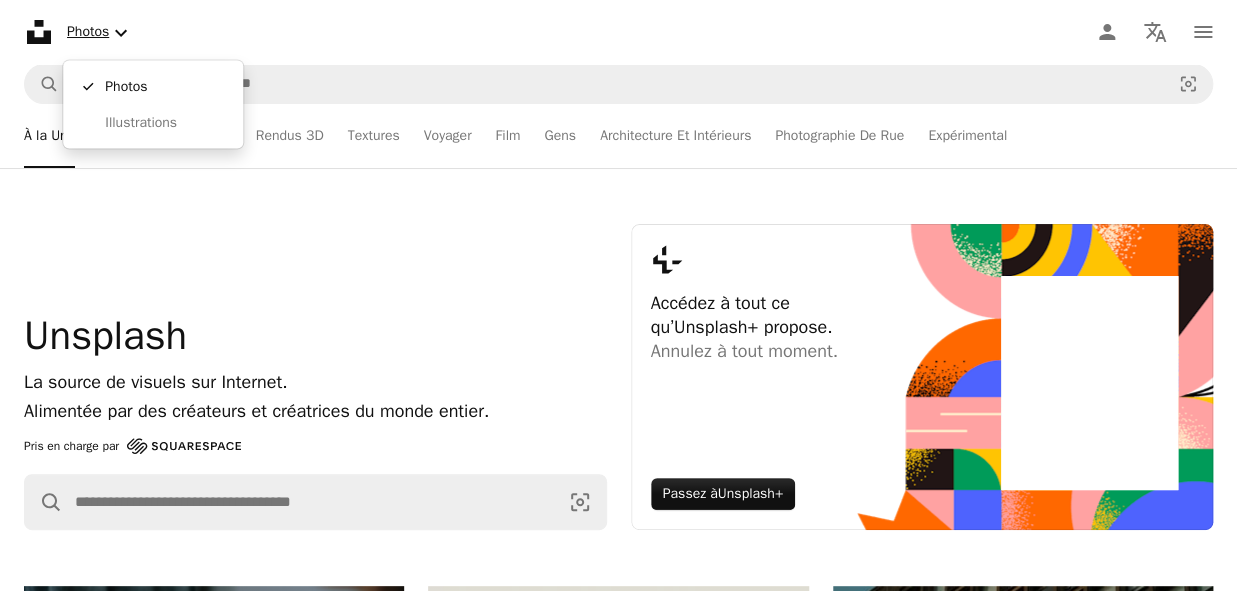click on "Chevron down" 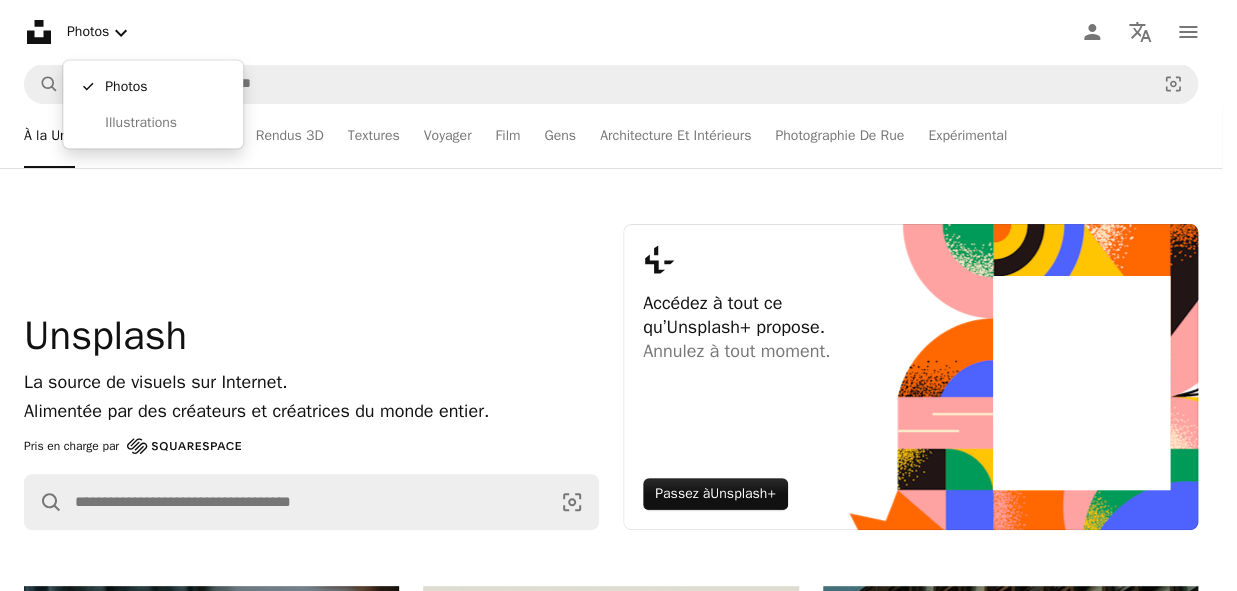 click on "Wallpapers" at bounding box center [133, 136] 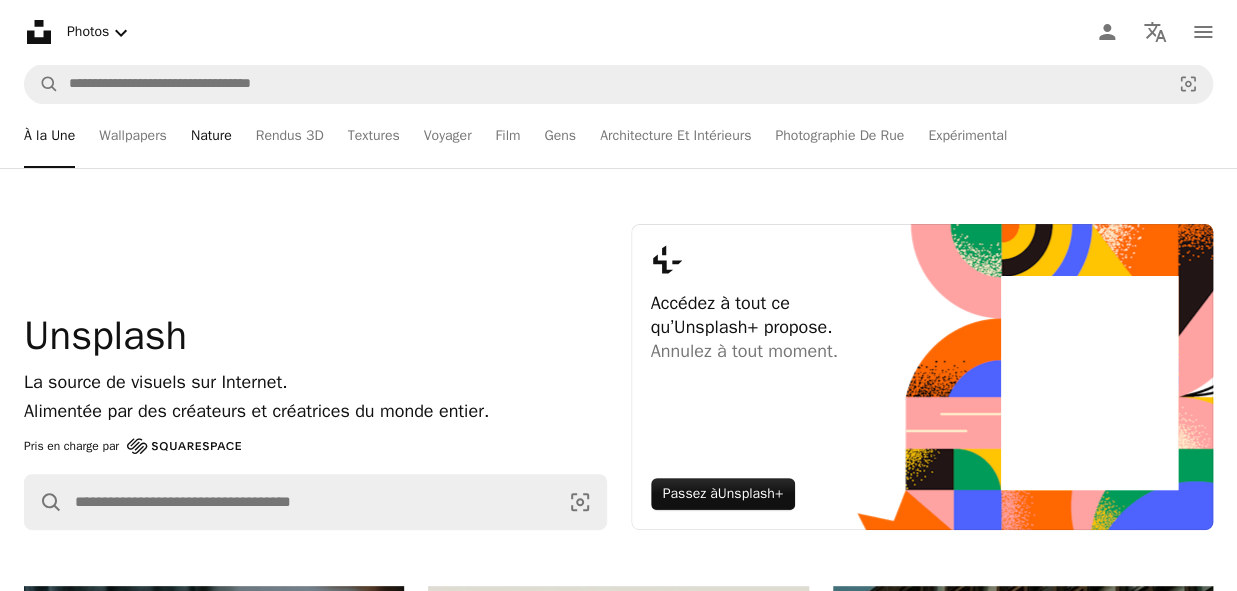 click on "Nature" at bounding box center (211, 136) 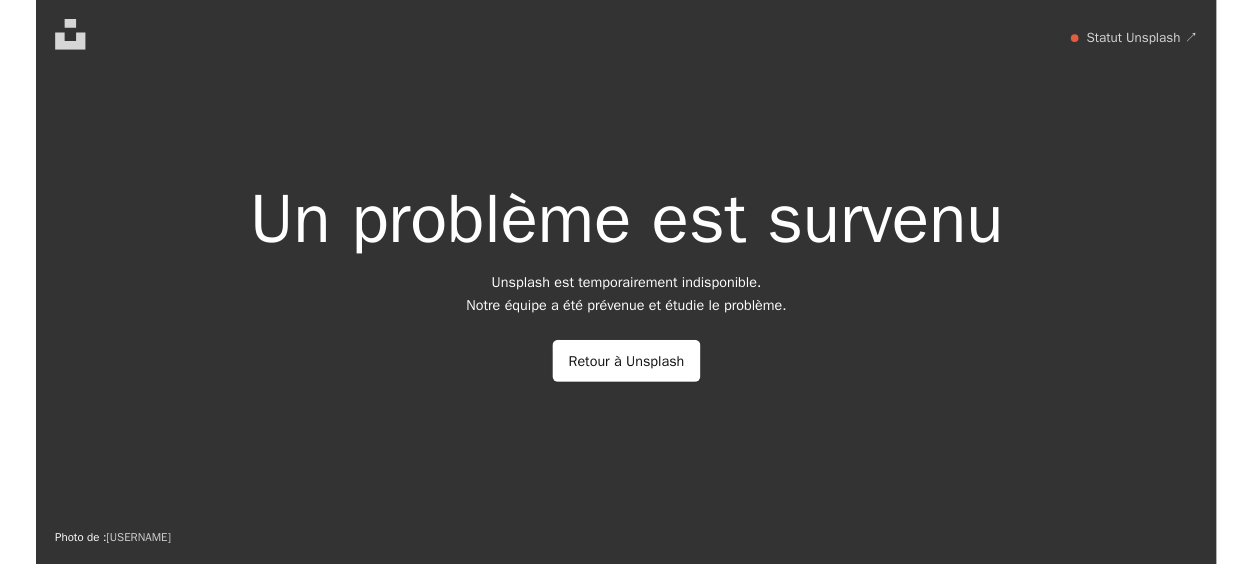 scroll, scrollTop: 0, scrollLeft: 0, axis: both 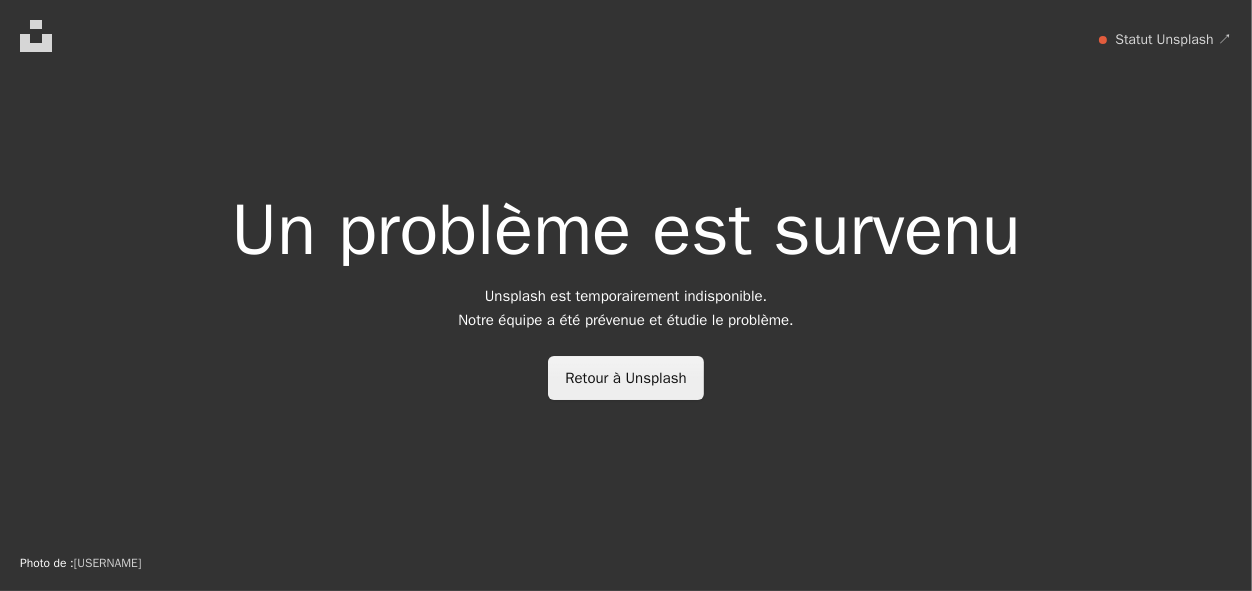 click on "Retour à Unsplash" at bounding box center [625, 378] 